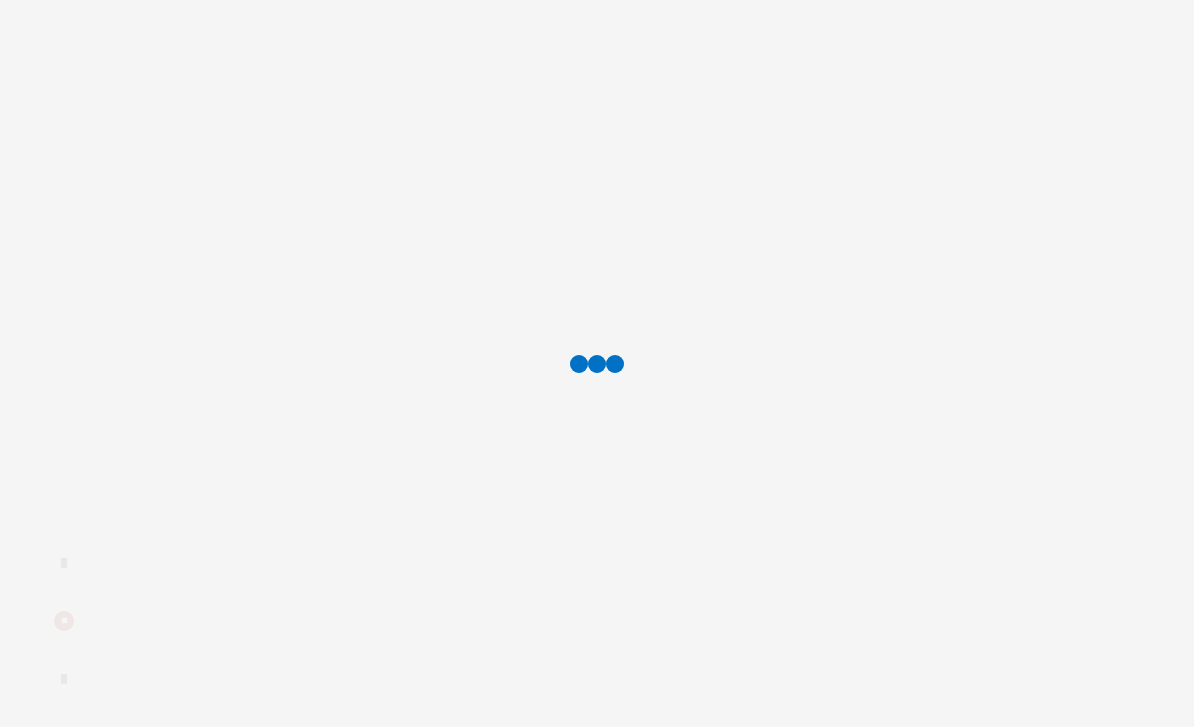 scroll, scrollTop: 0, scrollLeft: 0, axis: both 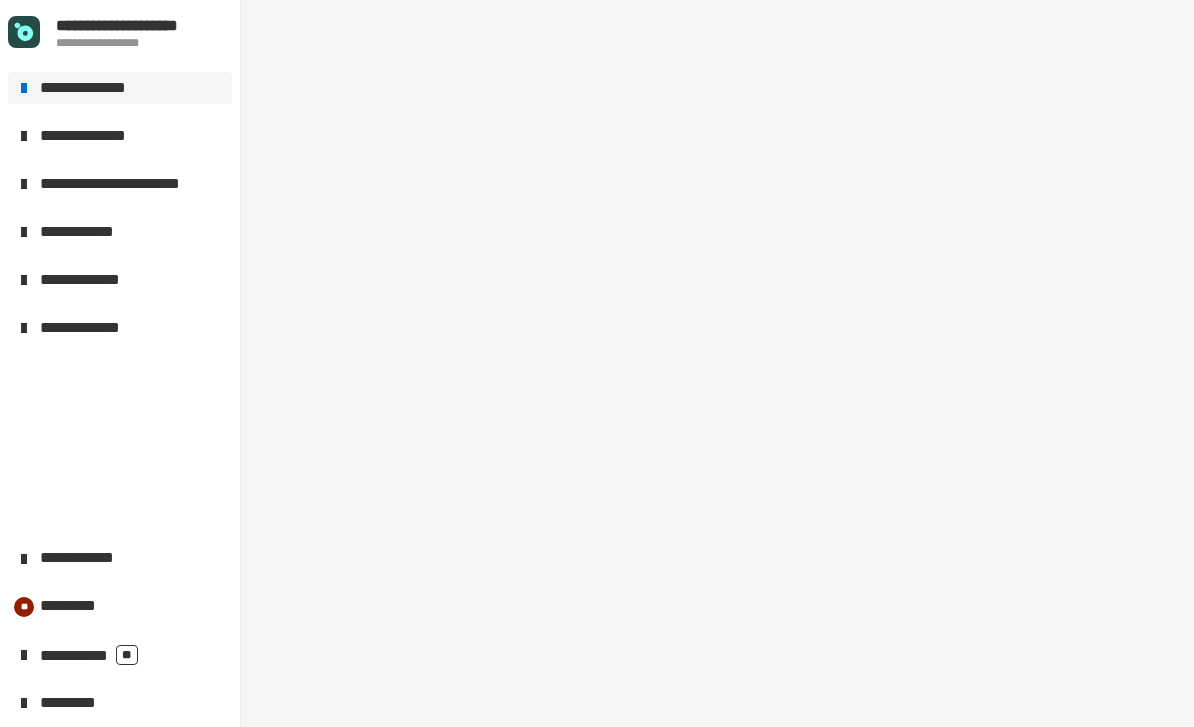 click on "**********" 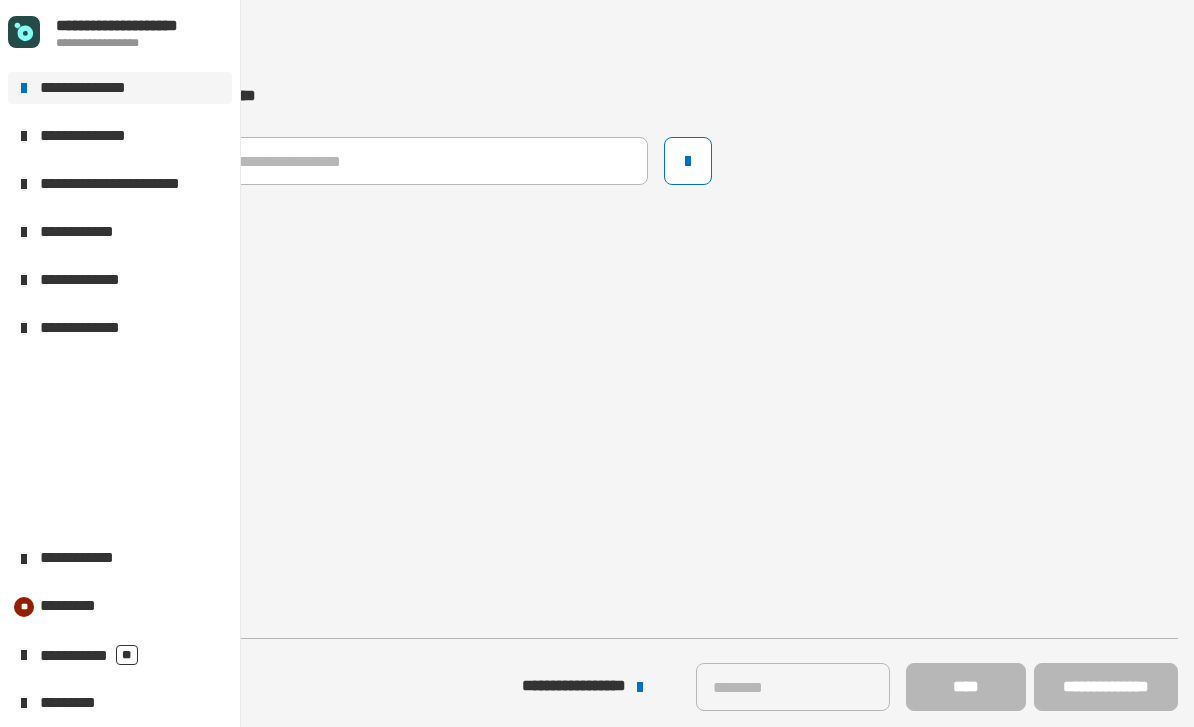 click on "**********" 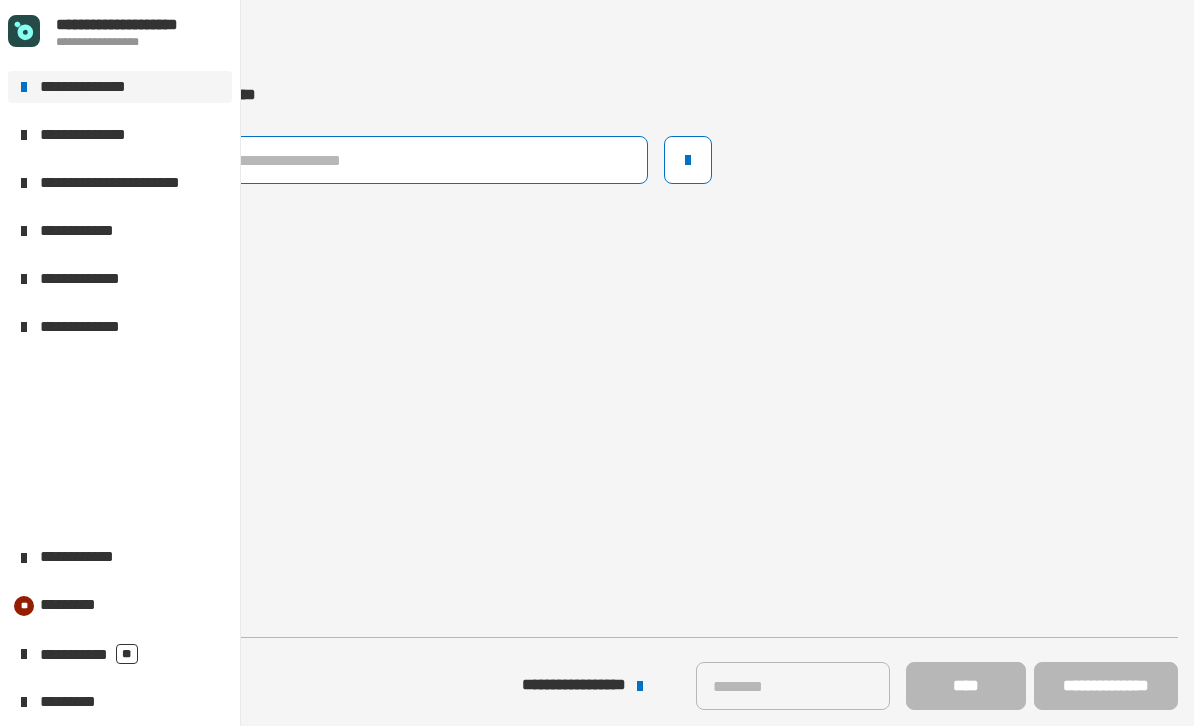 click 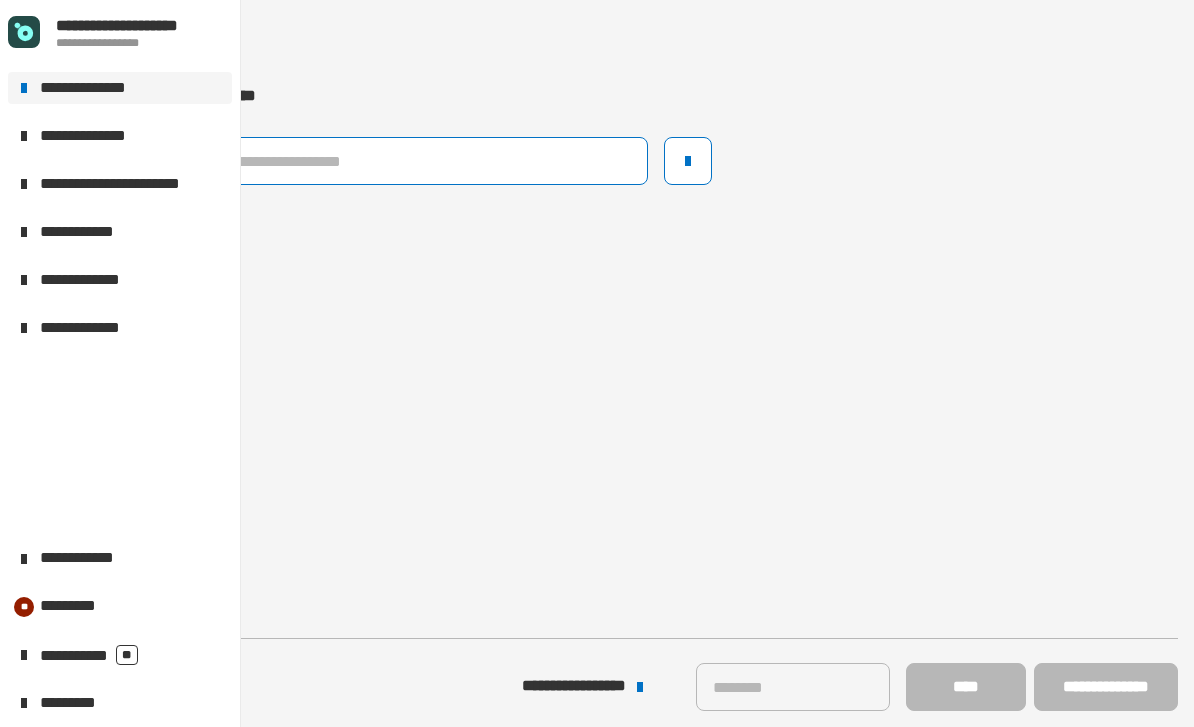 click 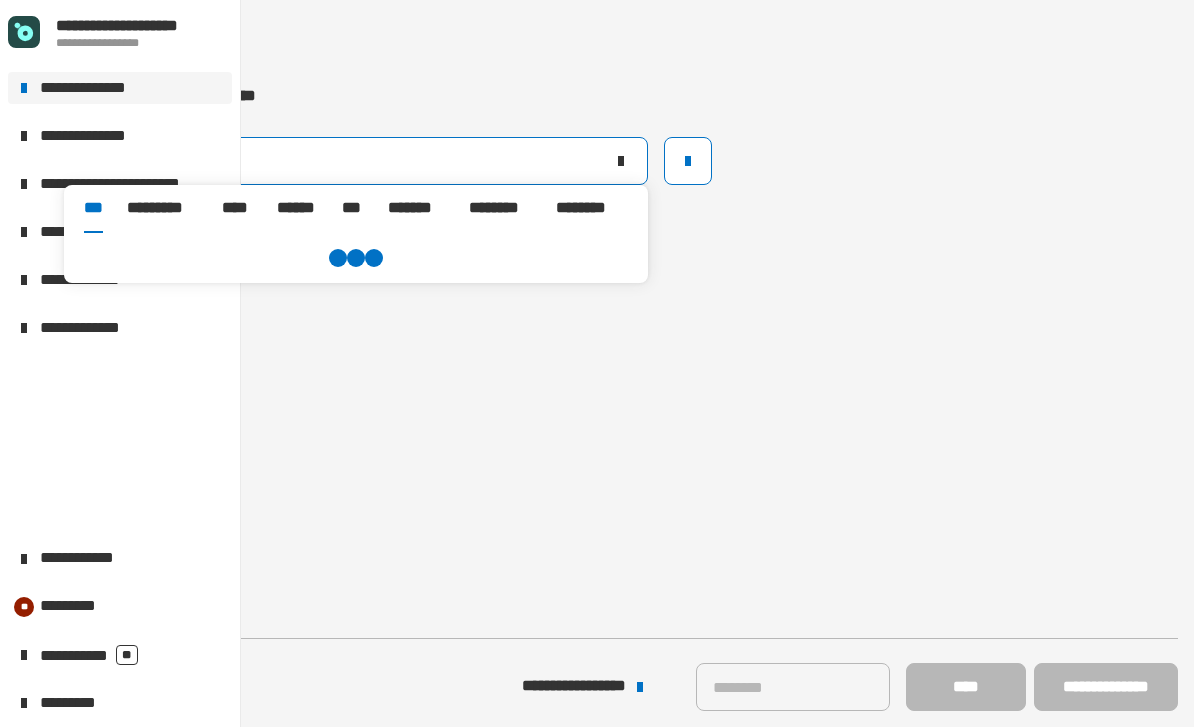 type on "********" 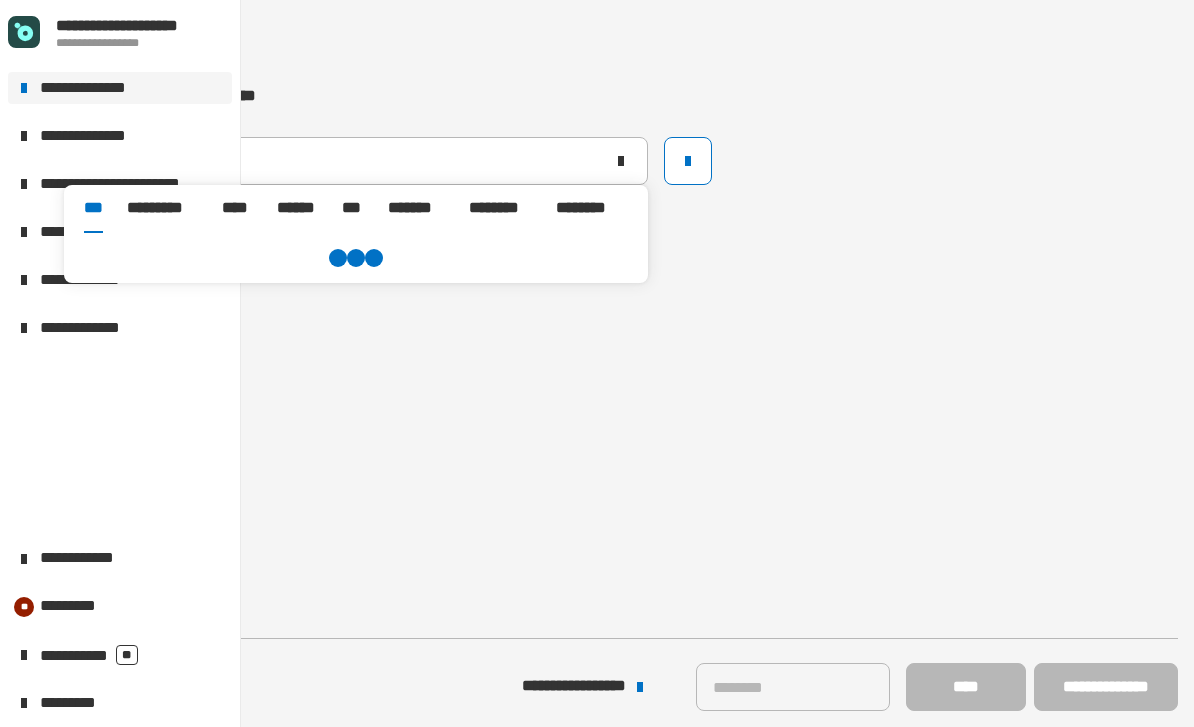 click on "********" 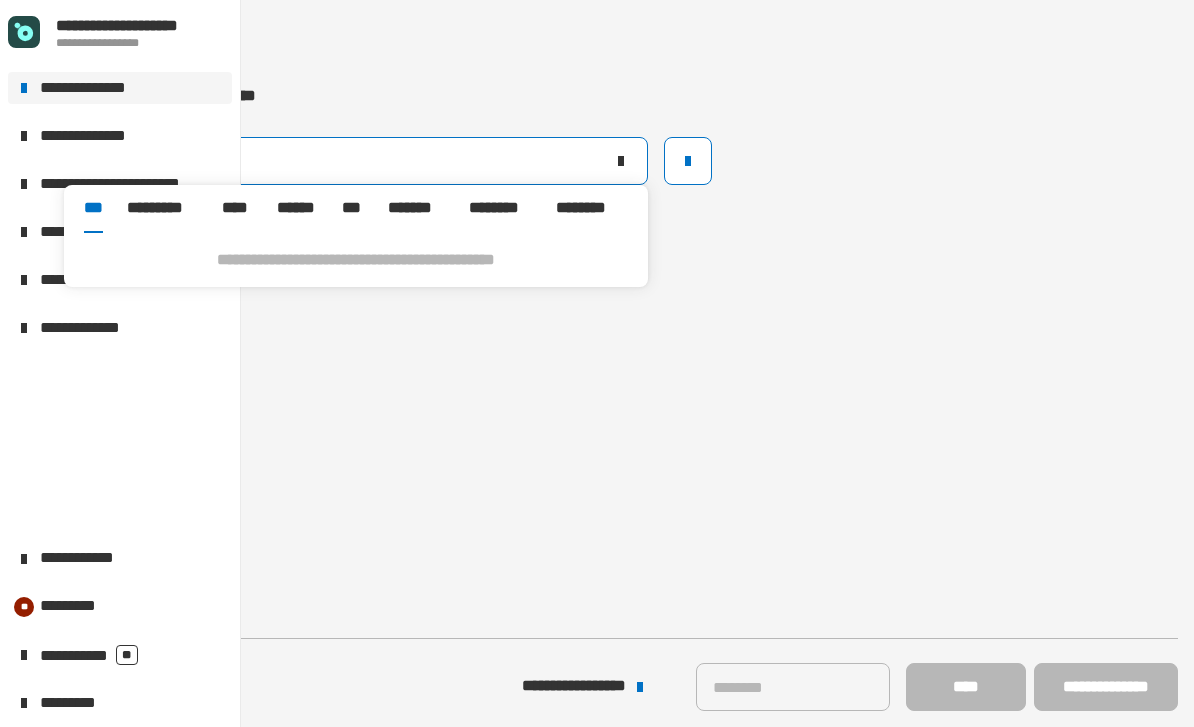 click on "********" 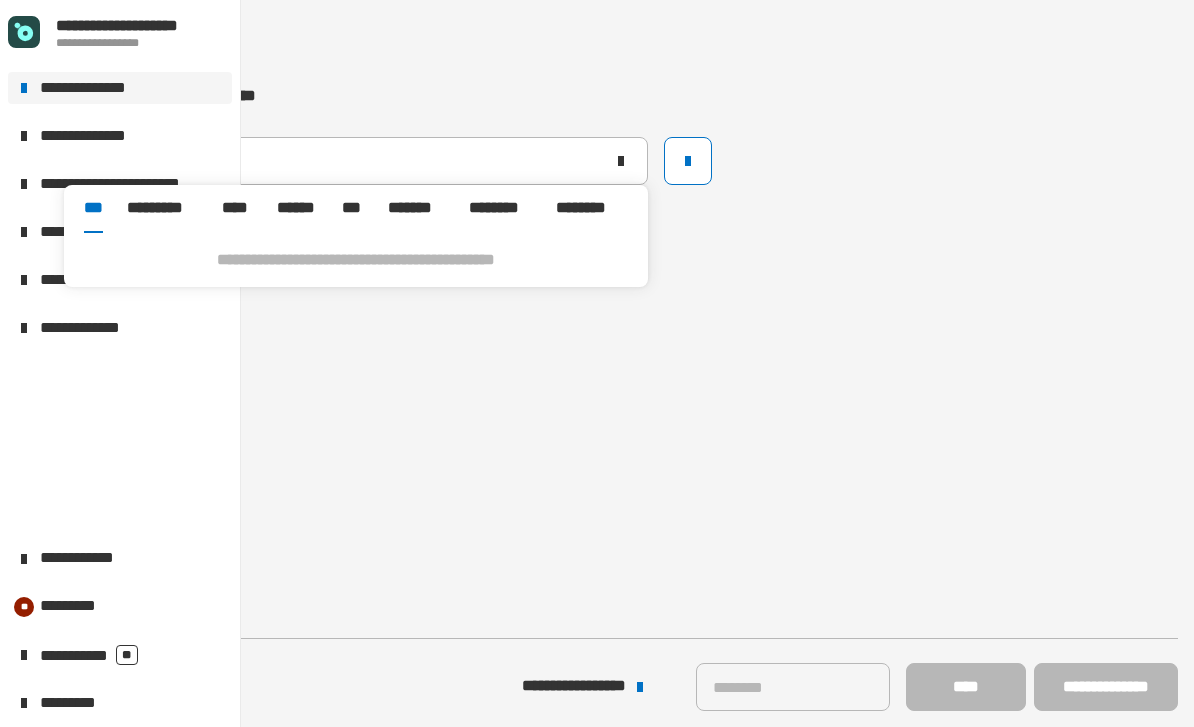click 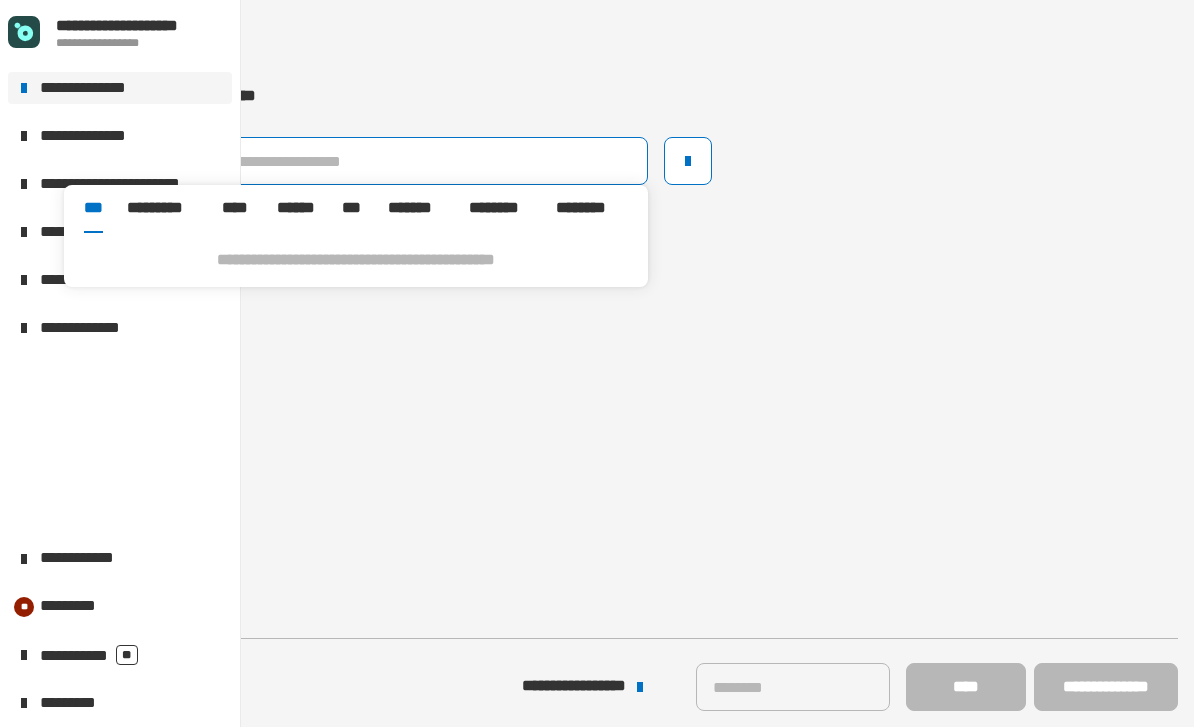 click 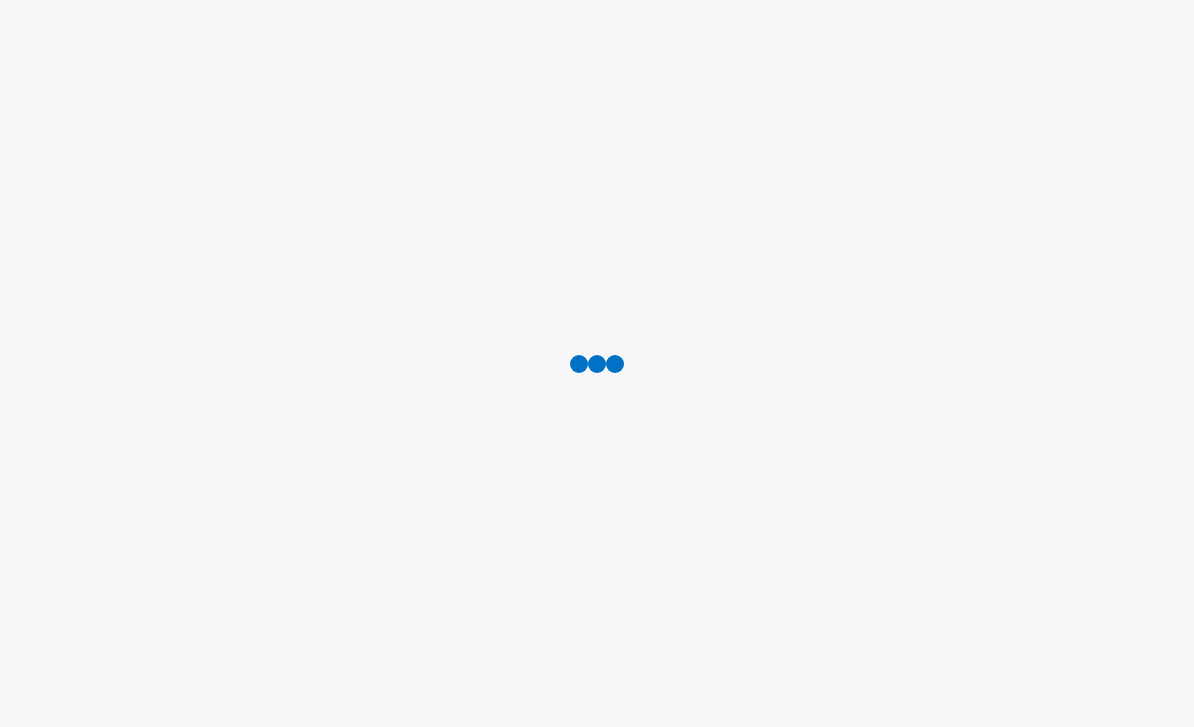 scroll, scrollTop: 0, scrollLeft: 0, axis: both 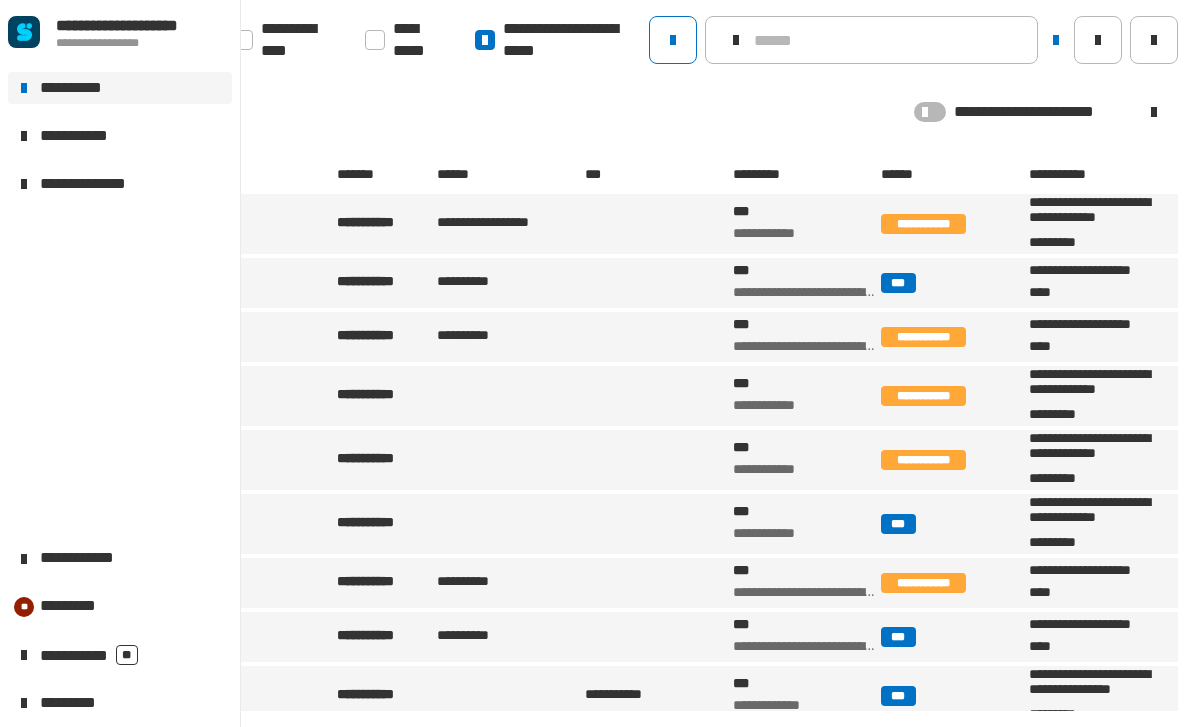 click 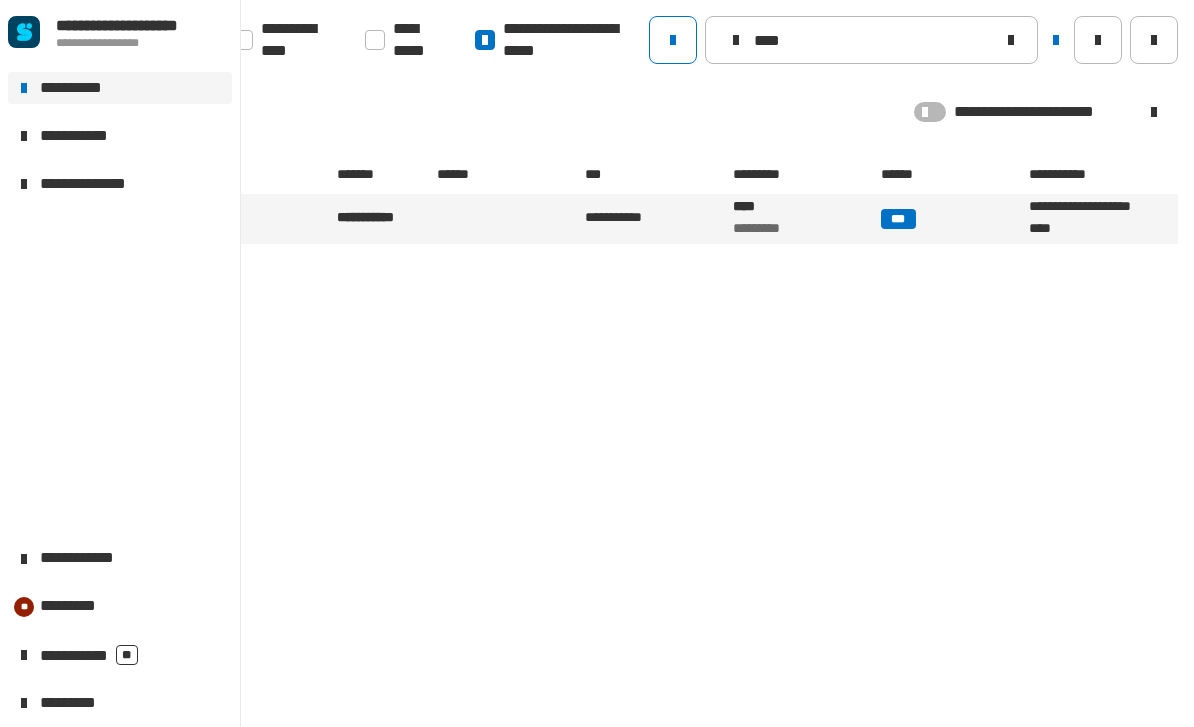type on "****" 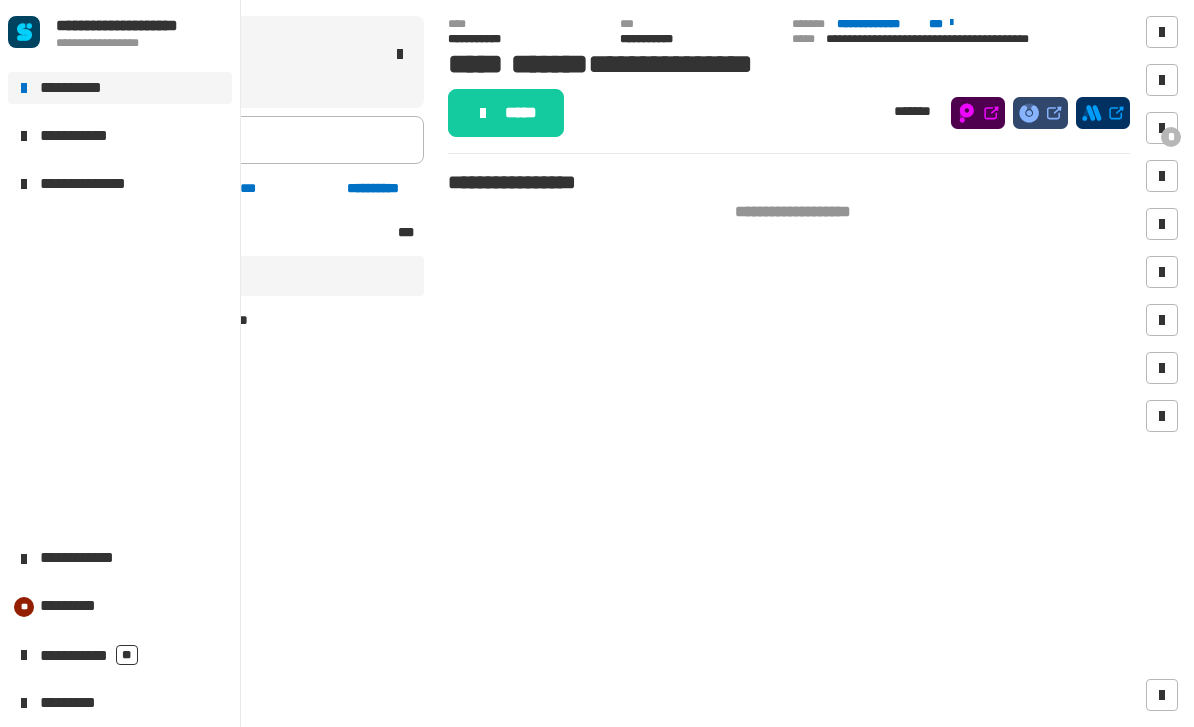 click on "**********" 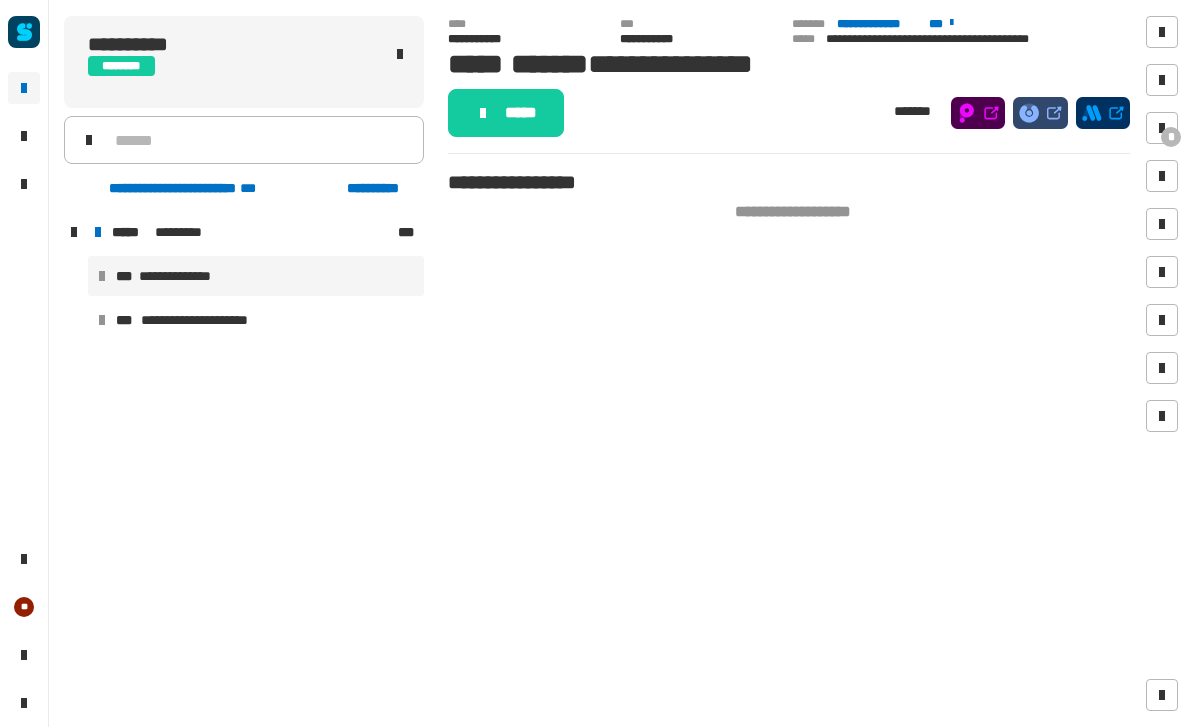 click at bounding box center [74, 232] 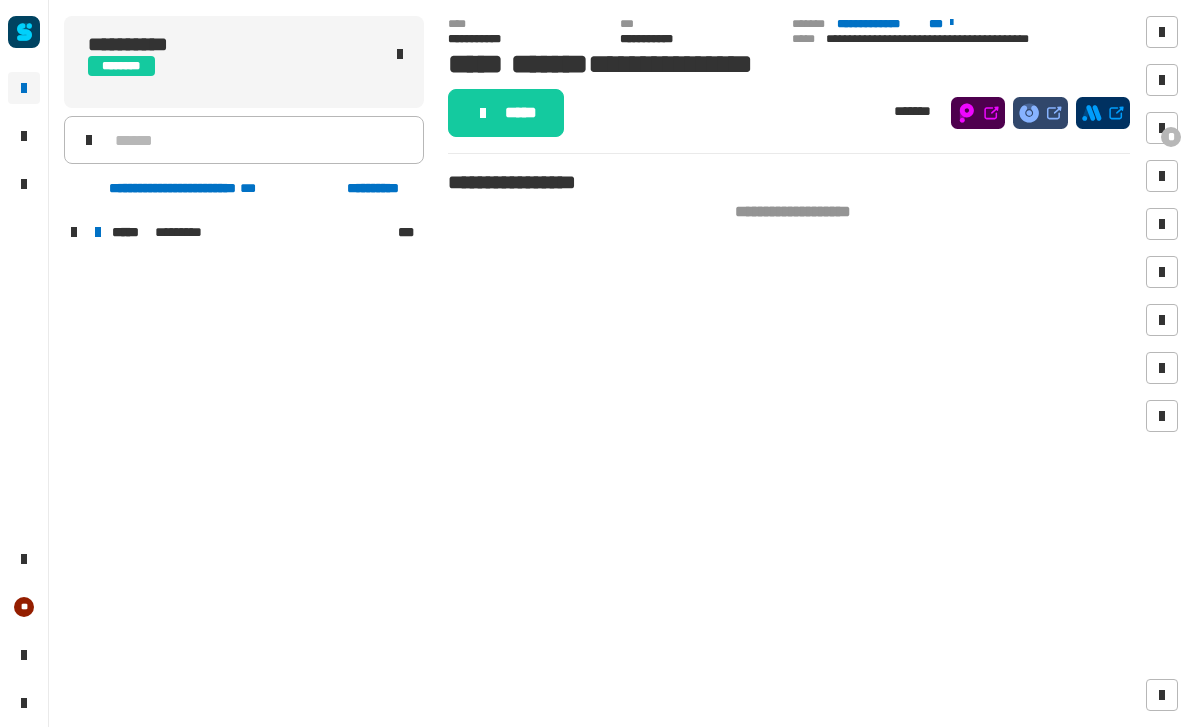 click on "***** ********* ***" at bounding box center [254, 232] 